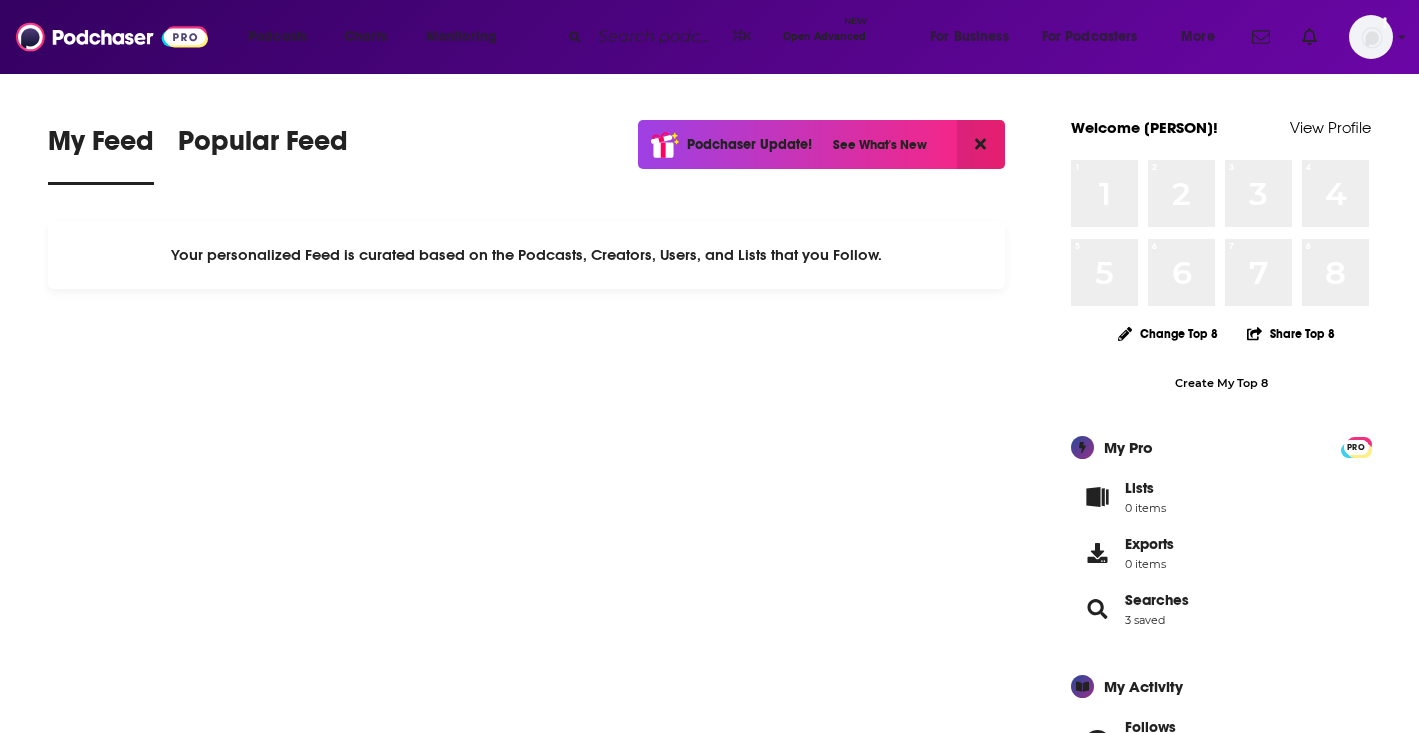 scroll, scrollTop: 0, scrollLeft: 0, axis: both 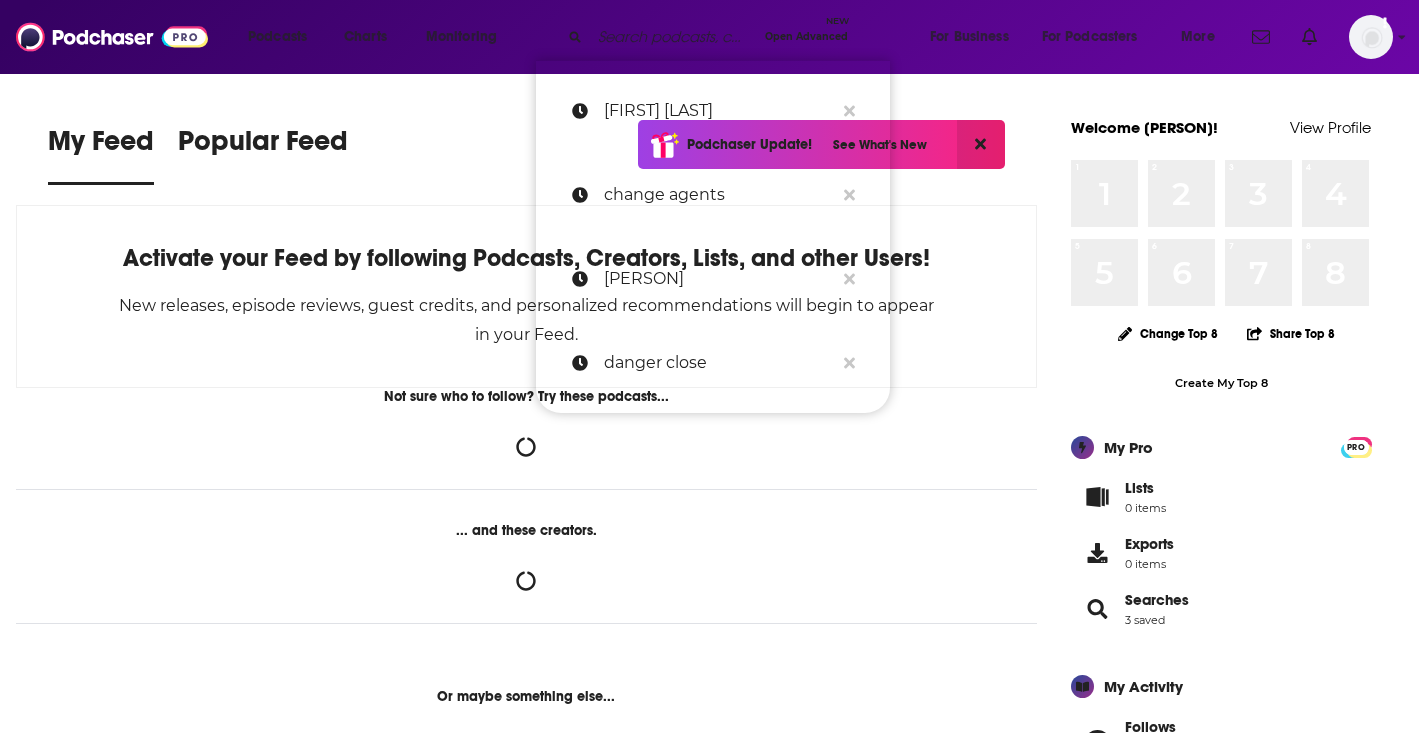 click at bounding box center [673, 37] 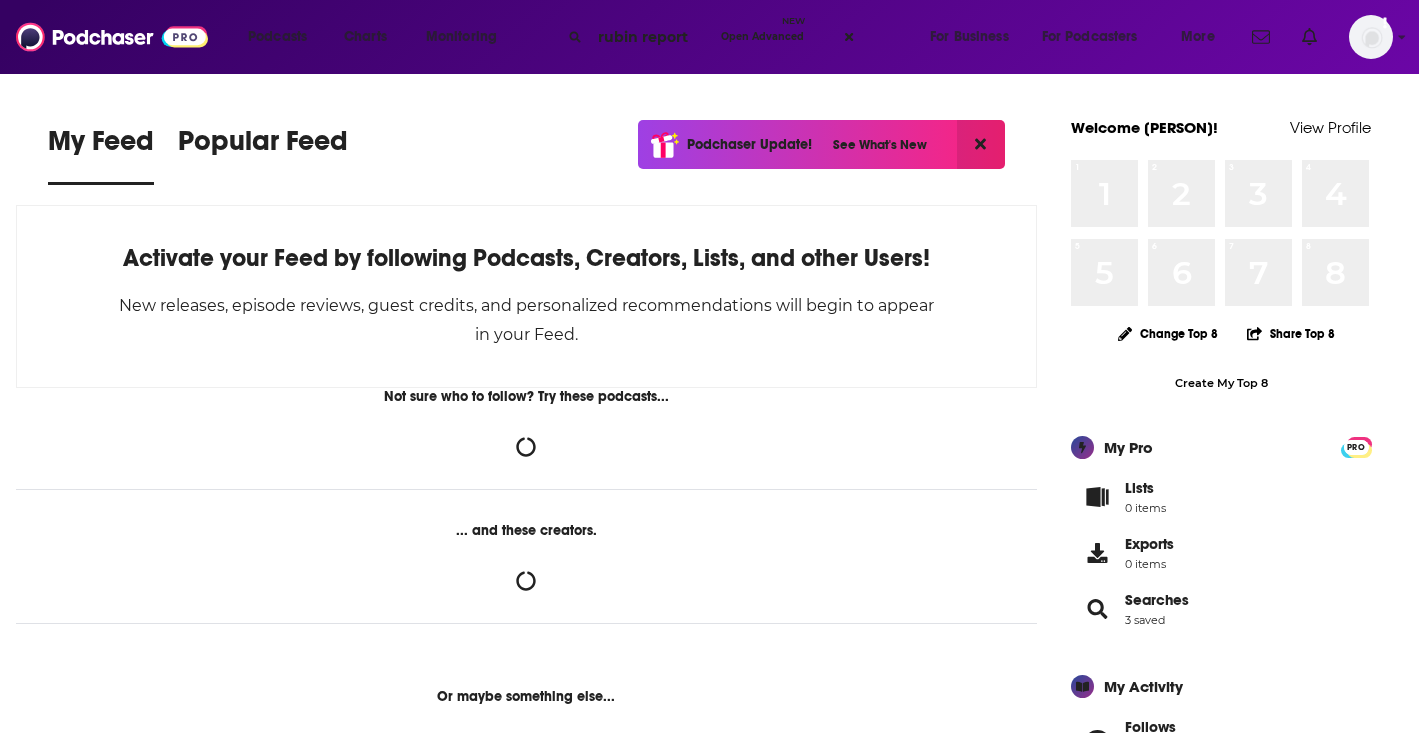 type on "rubin report" 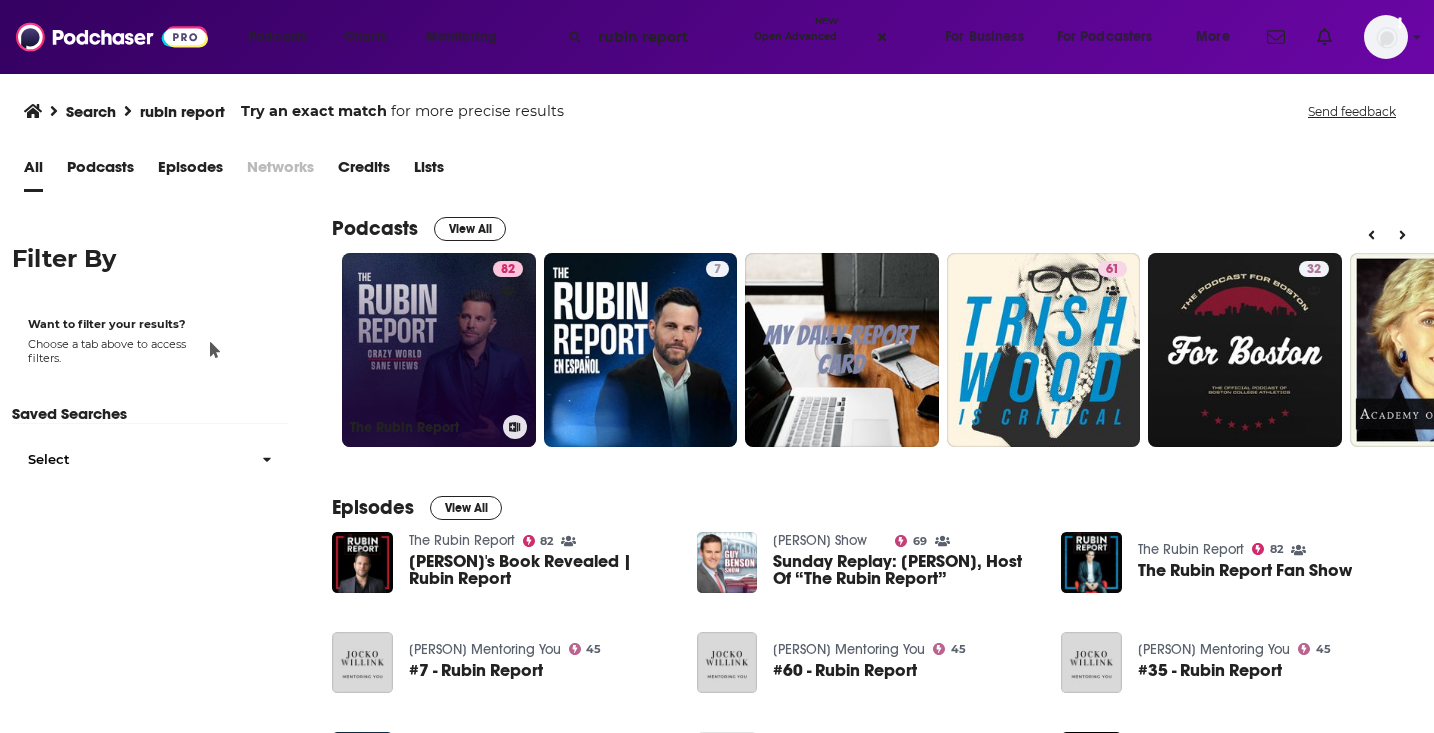 click on "82 The Rubin Report" at bounding box center [439, 350] 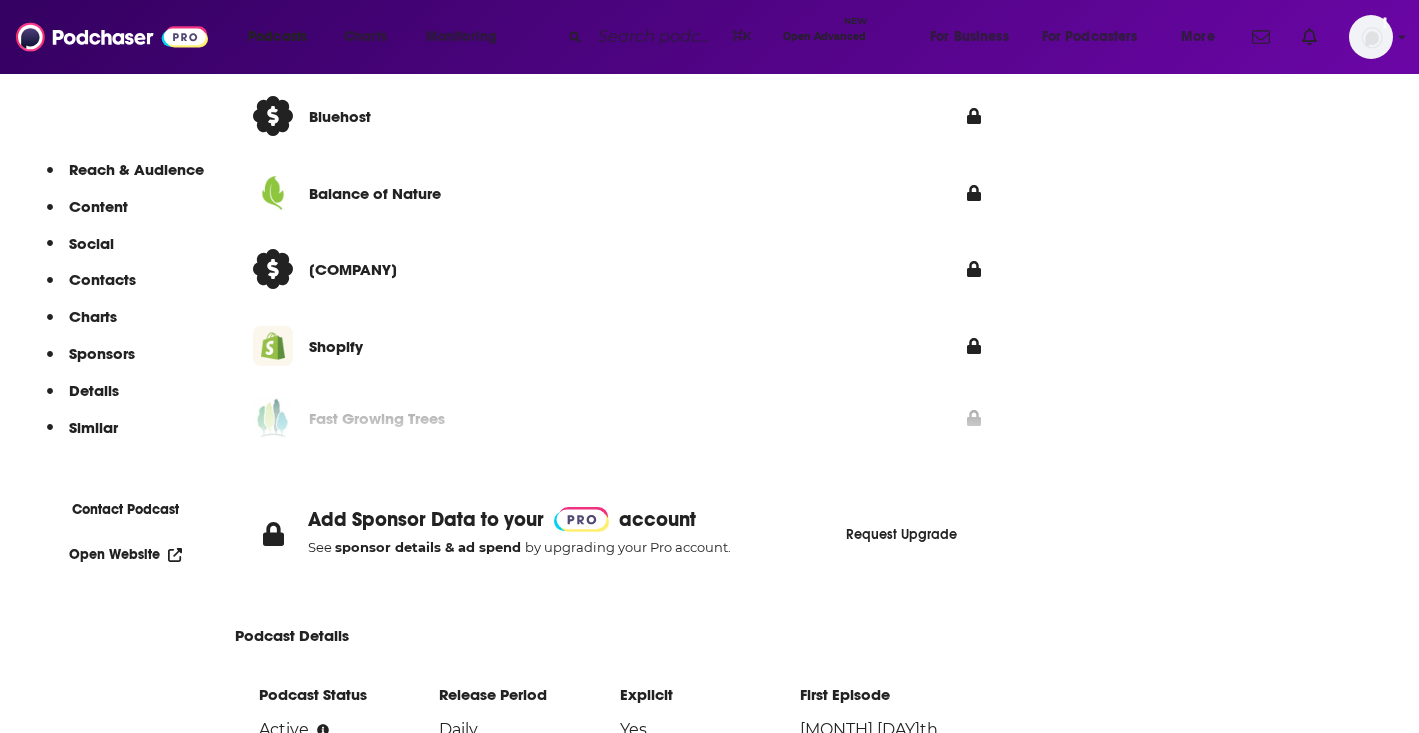 scroll, scrollTop: 0, scrollLeft: 0, axis: both 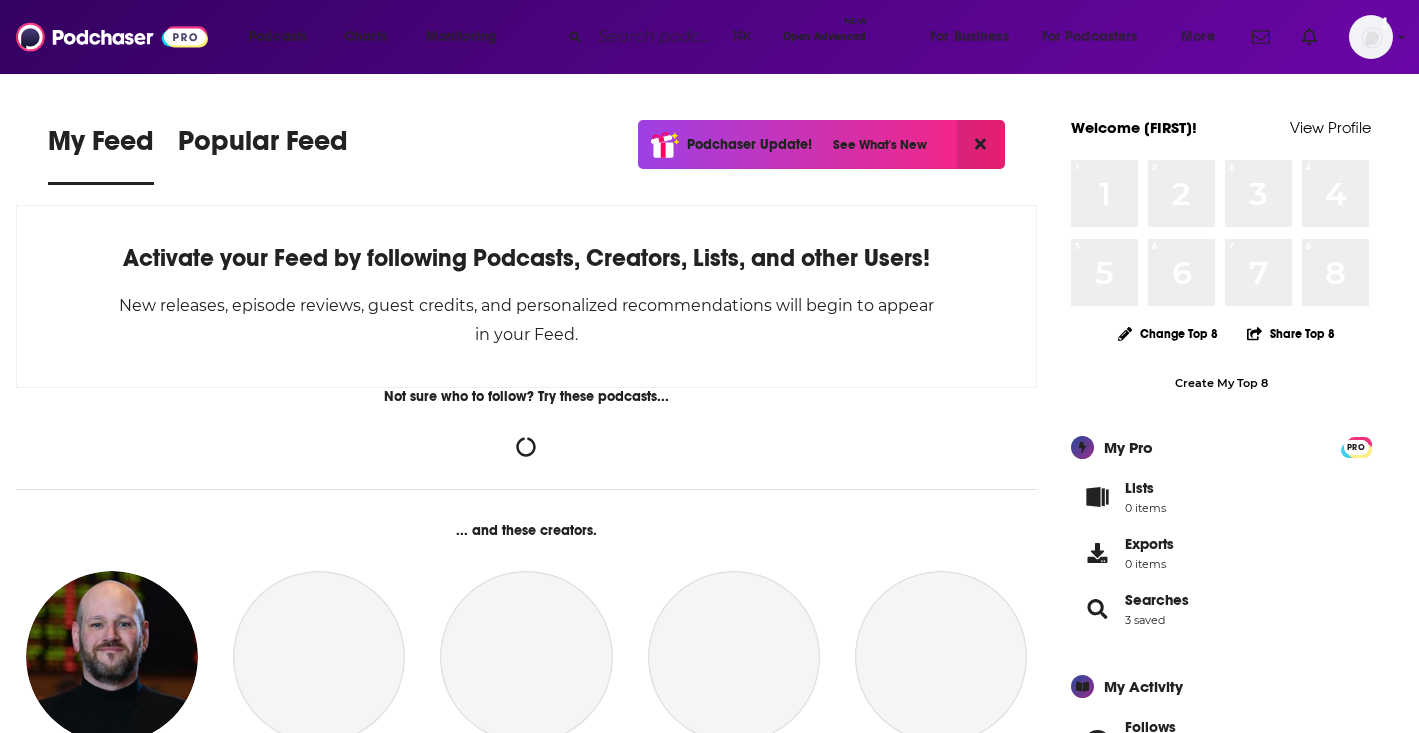 click at bounding box center (657, 37) 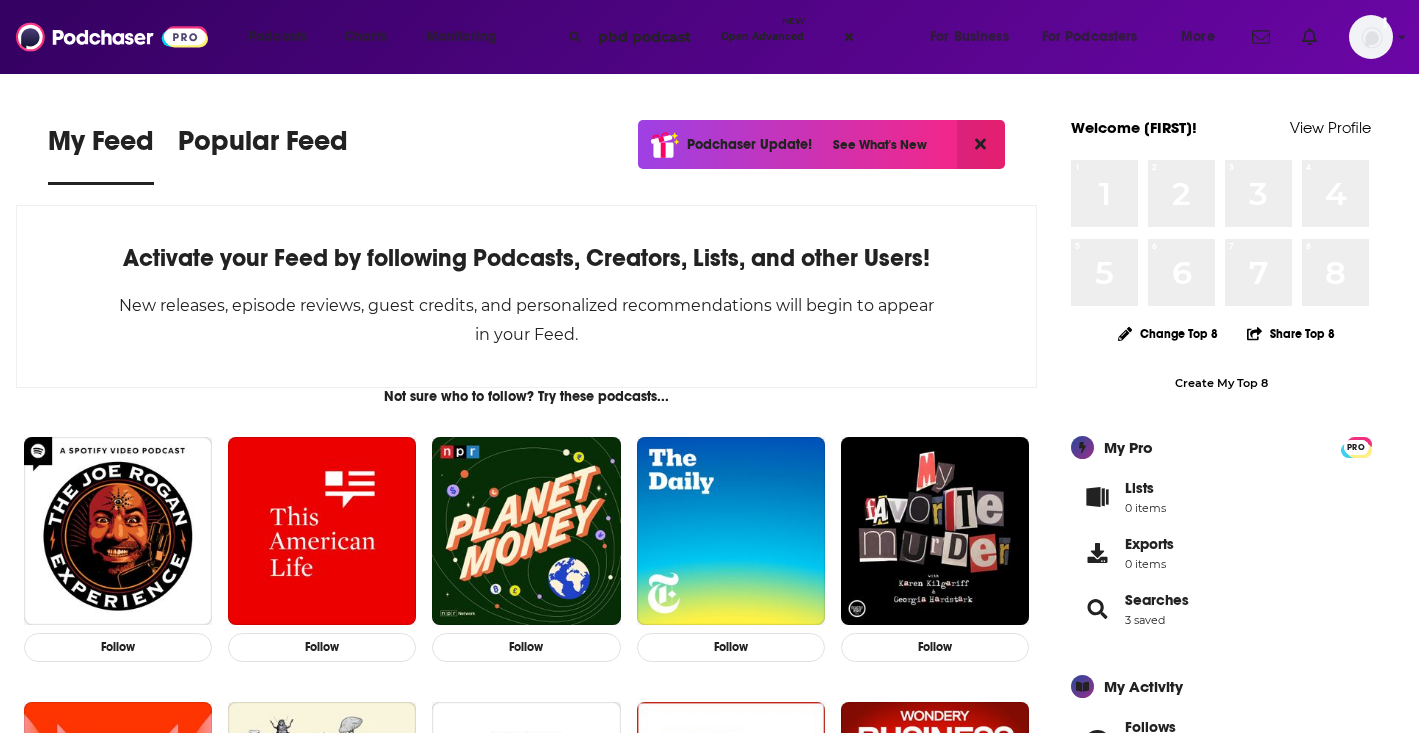 type on "pbd podcast" 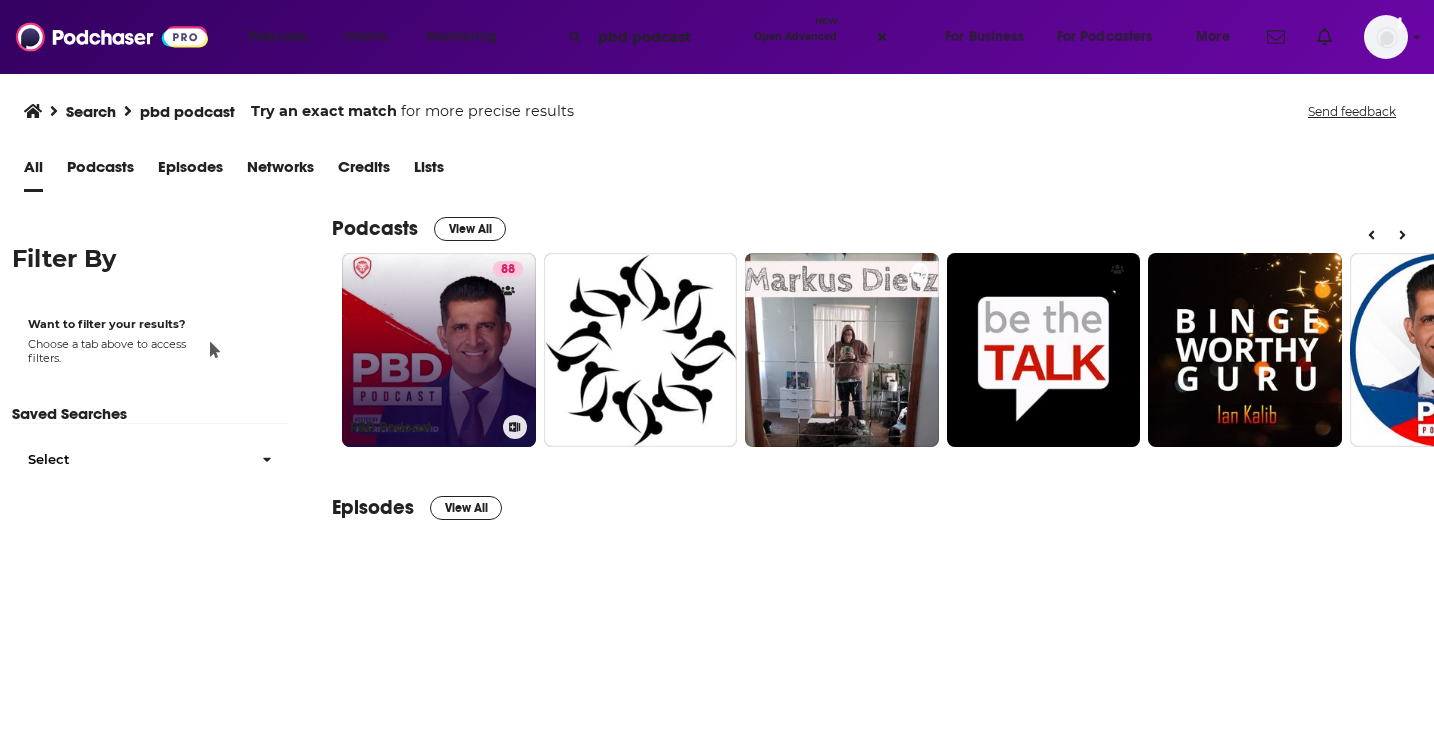 click on "88 PBD Podcast" at bounding box center (439, 350) 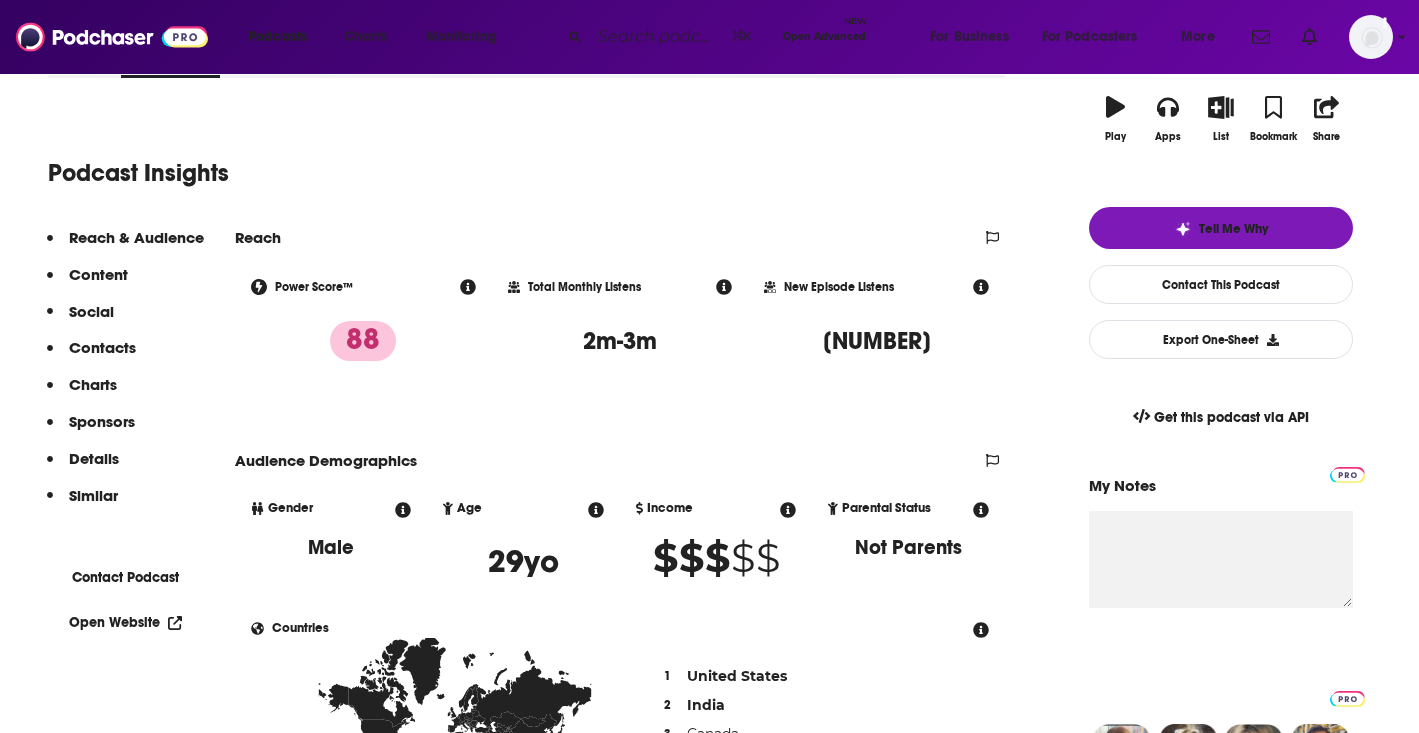 scroll, scrollTop: 0, scrollLeft: 0, axis: both 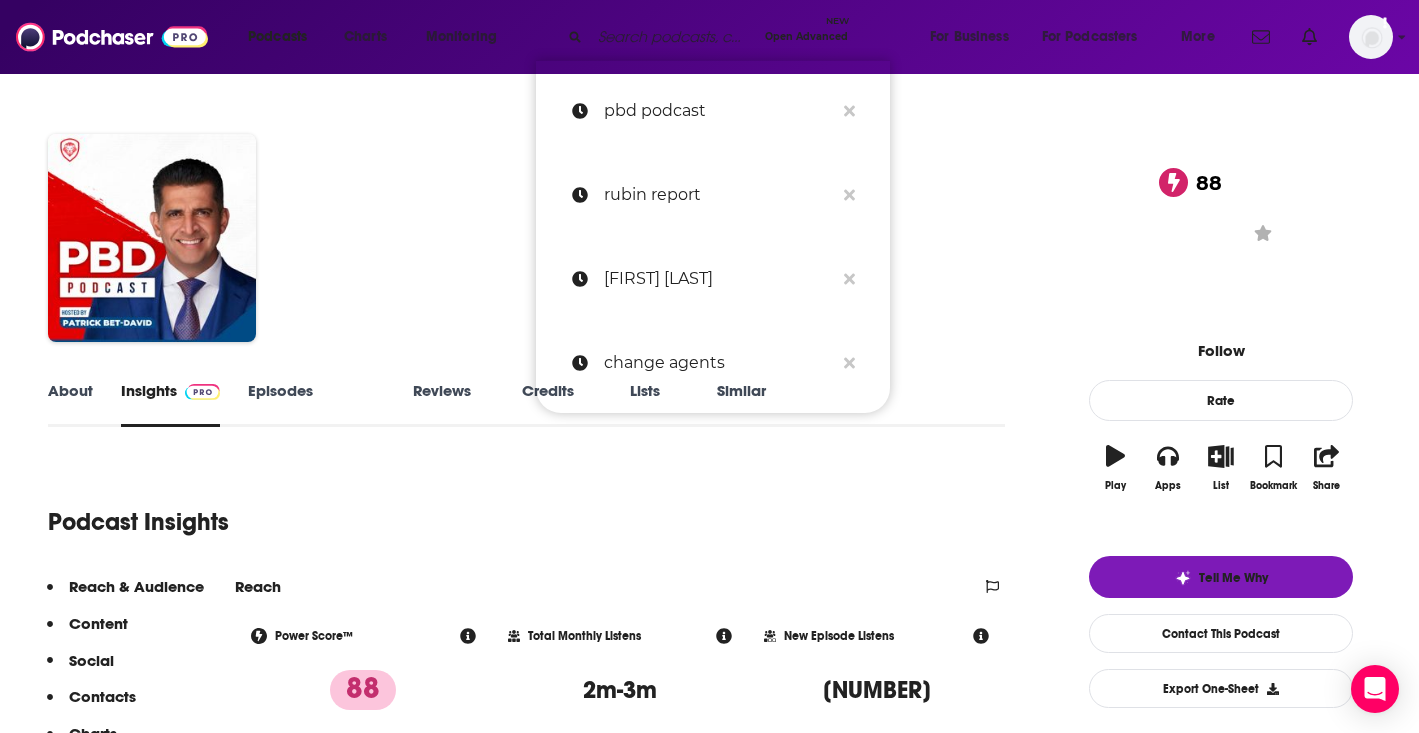 click at bounding box center [673, 37] 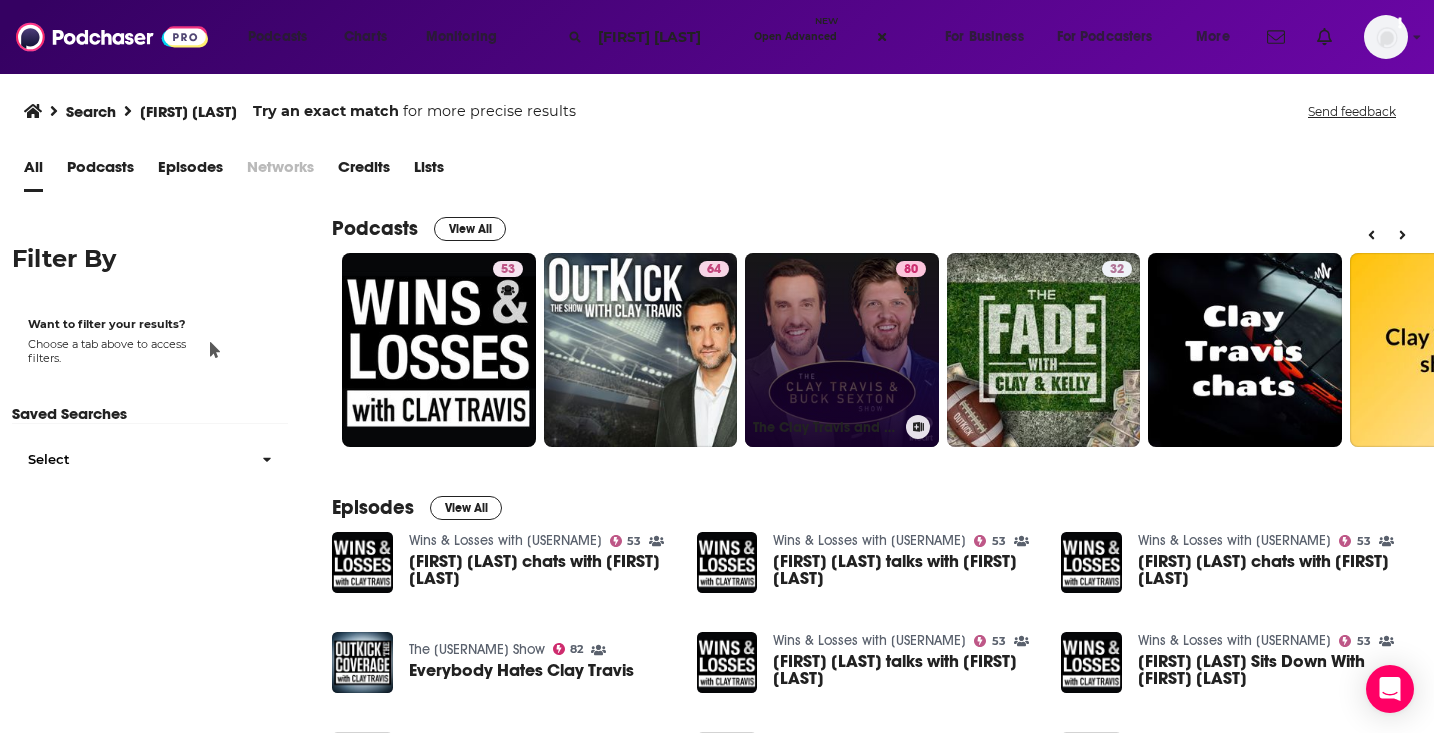 click on "80 The Clay Travis and Buck Sexton Show" at bounding box center [842, 350] 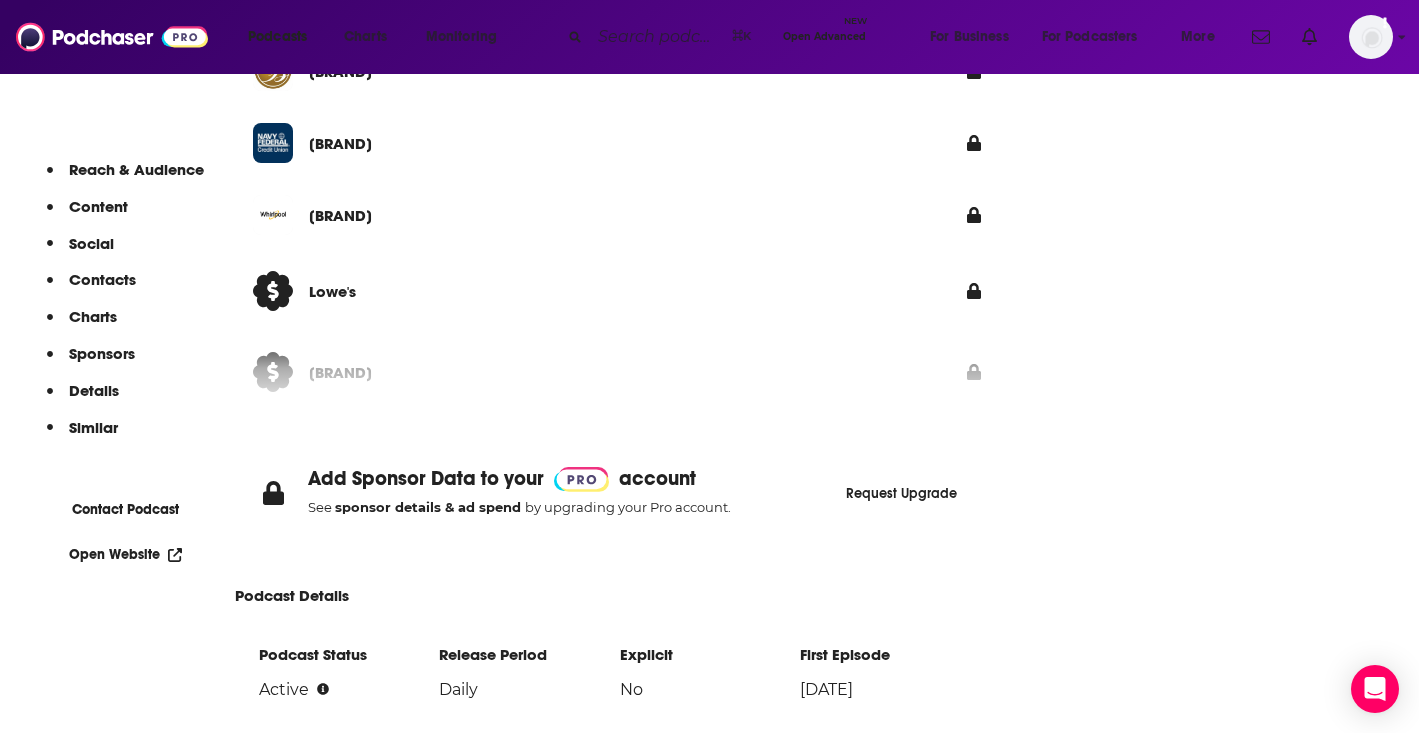 scroll, scrollTop: 0, scrollLeft: 0, axis: both 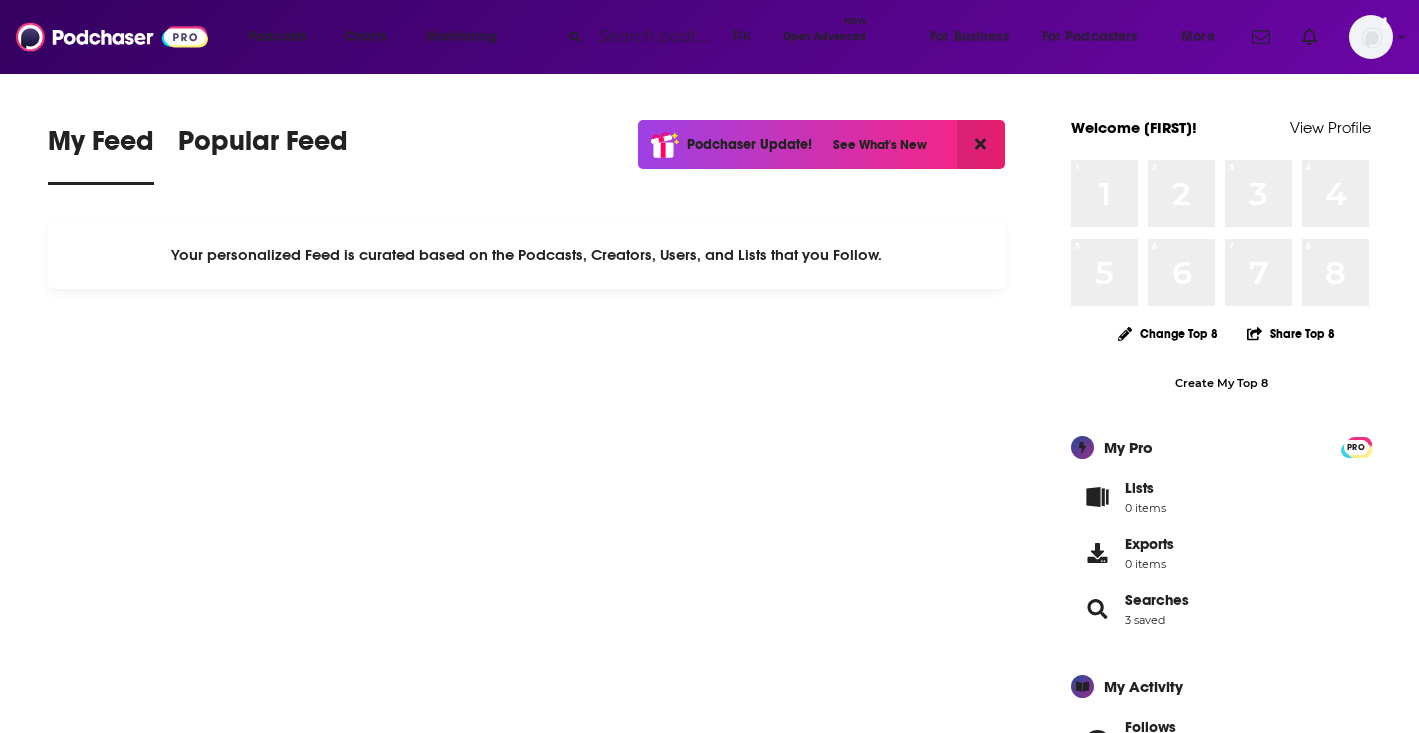 click at bounding box center (657, 37) 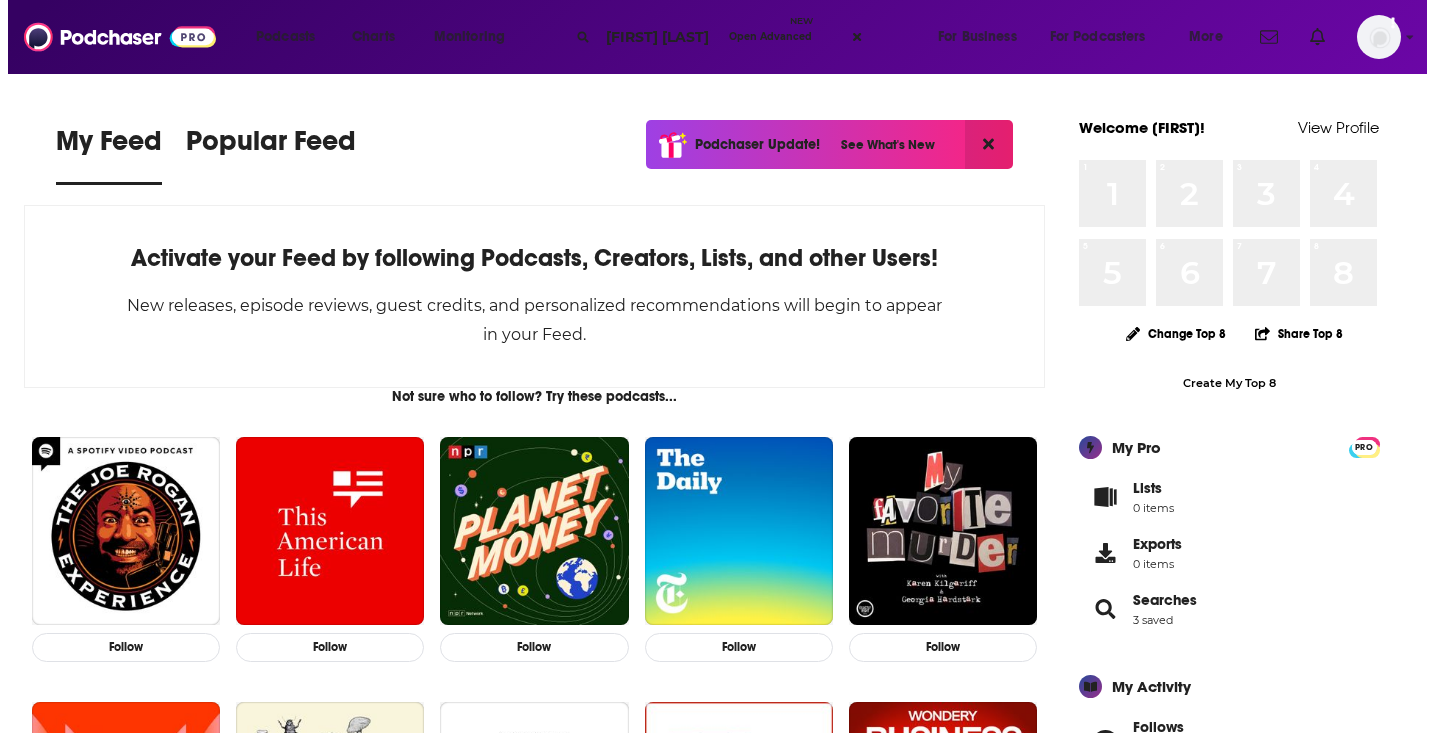 scroll, scrollTop: 0, scrollLeft: 8, axis: horizontal 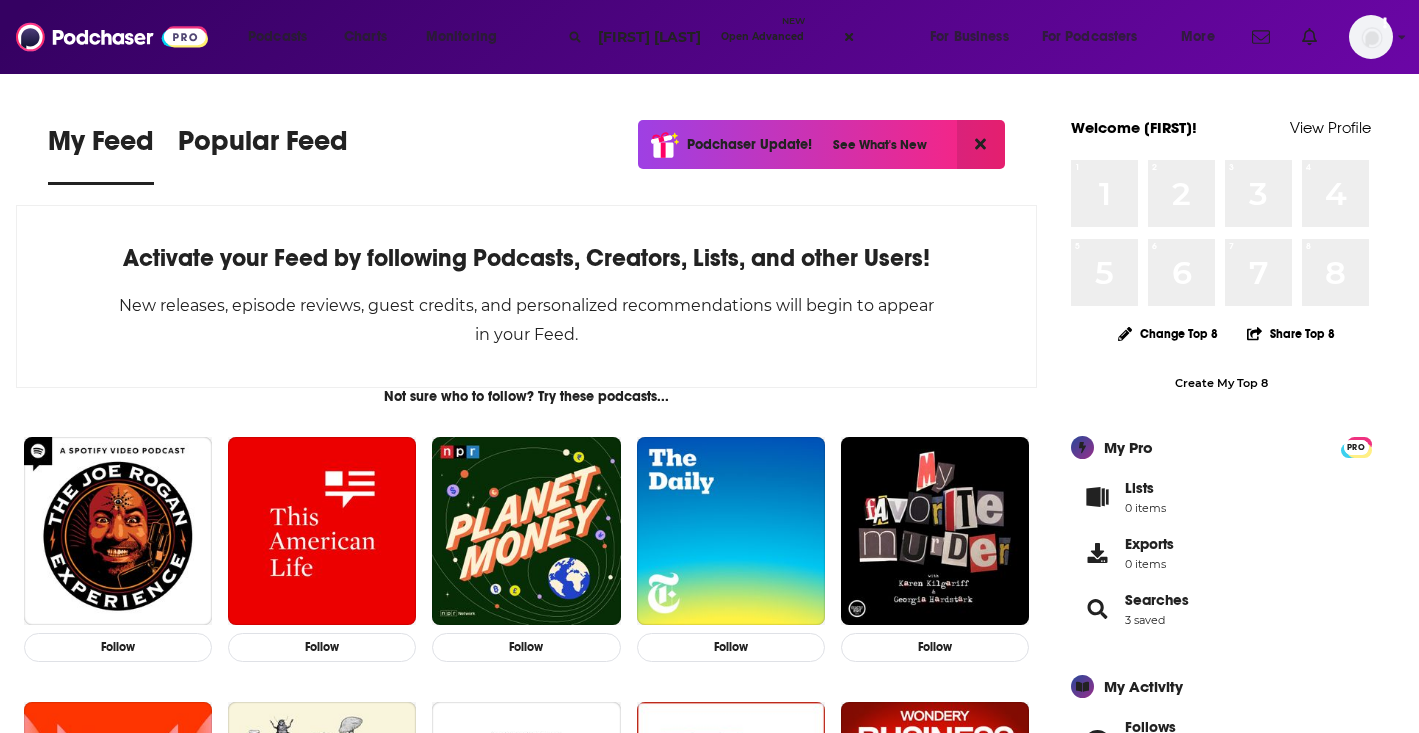 type on "[FIRST] [LAST]" 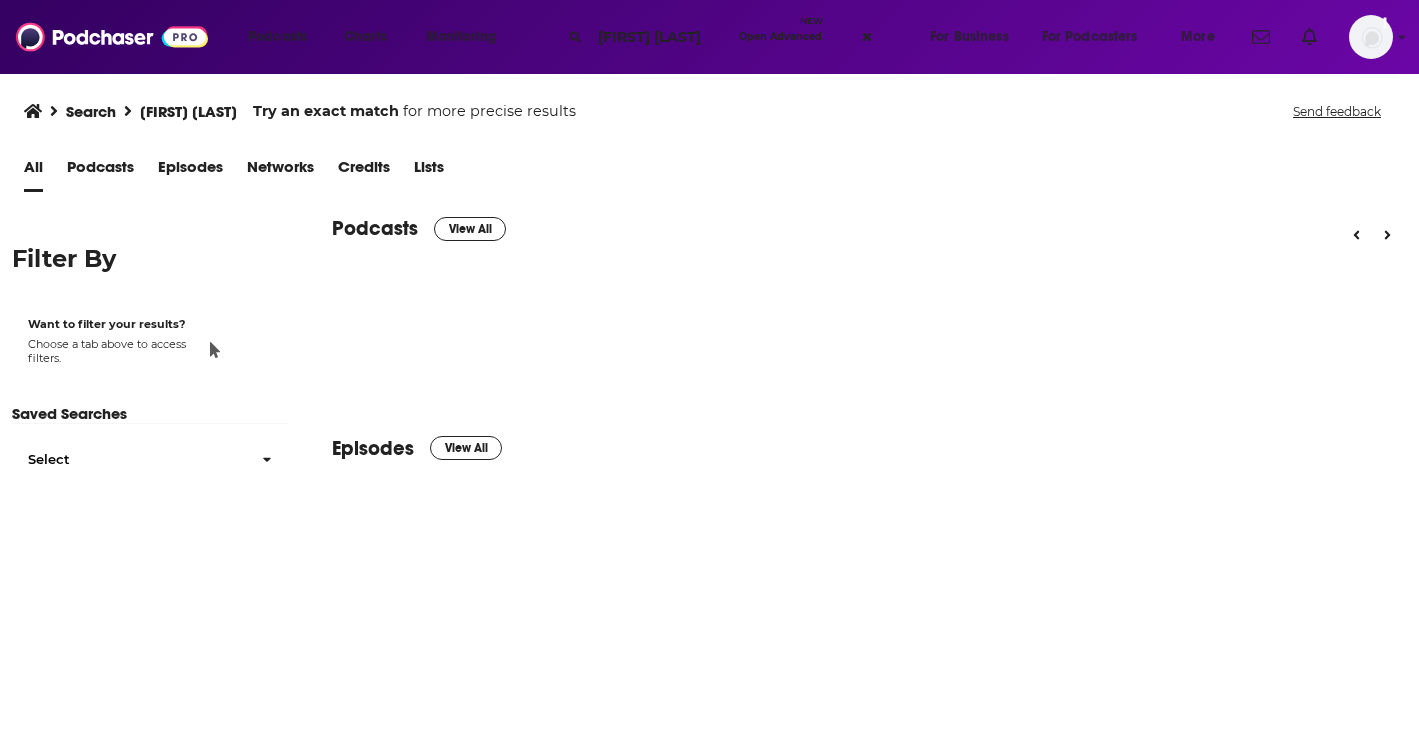 scroll, scrollTop: 0, scrollLeft: 0, axis: both 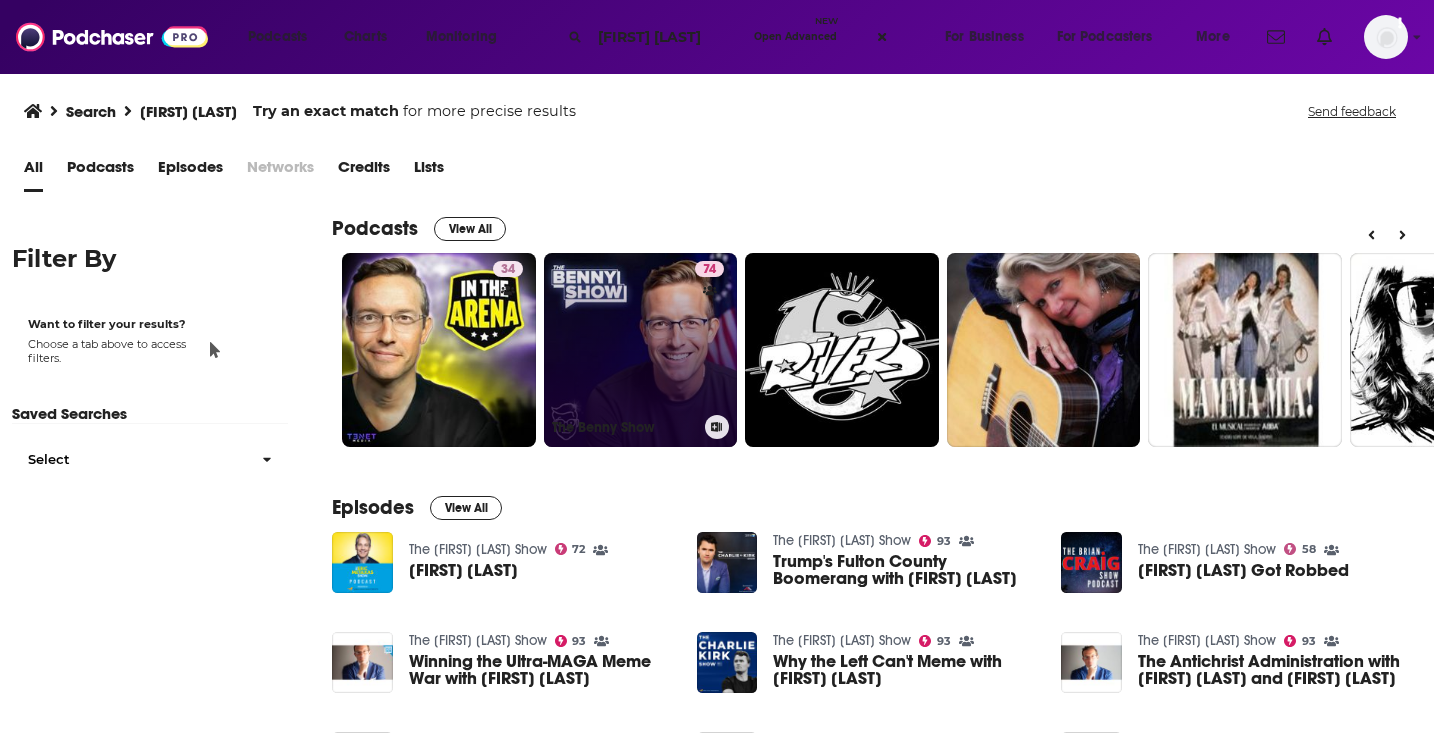 click on "[NUMBER] The [FIRST] Show" at bounding box center [641, 350] 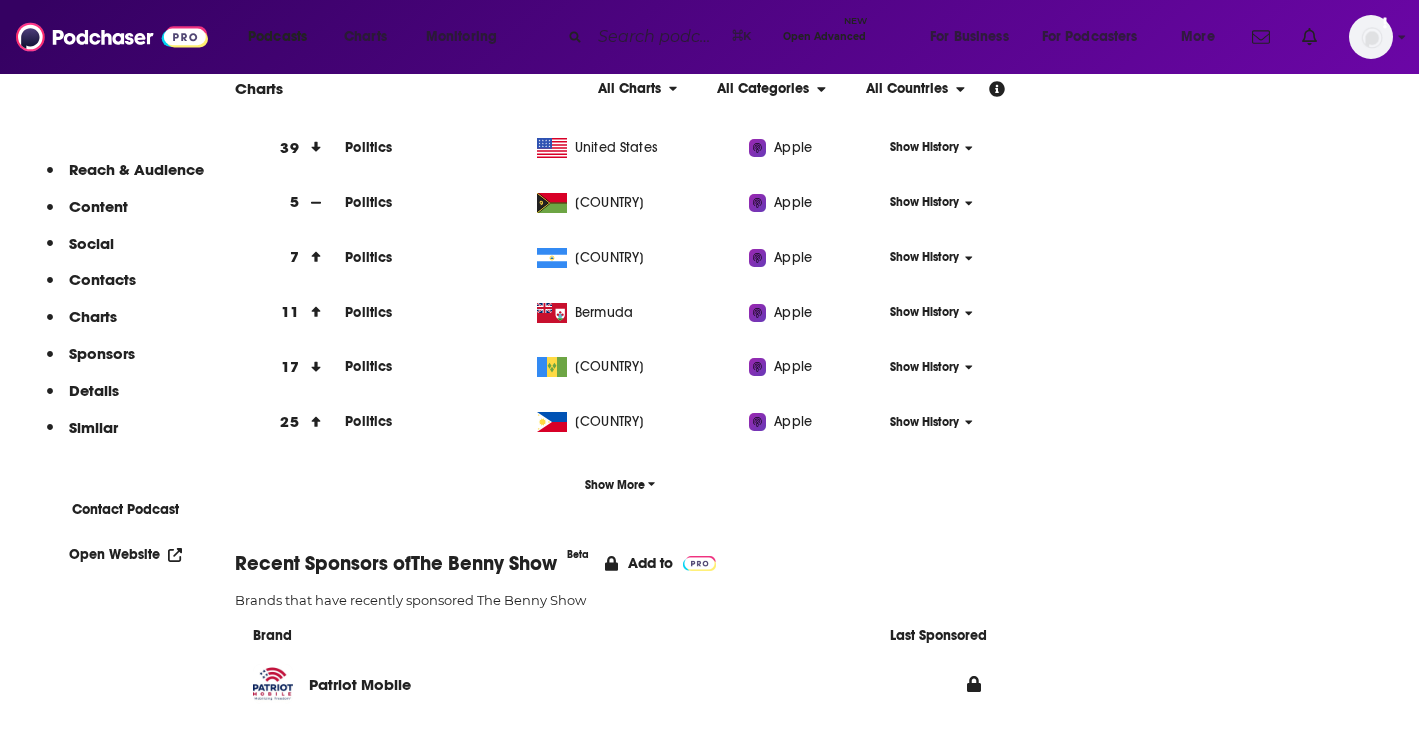 scroll, scrollTop: 0, scrollLeft: 0, axis: both 